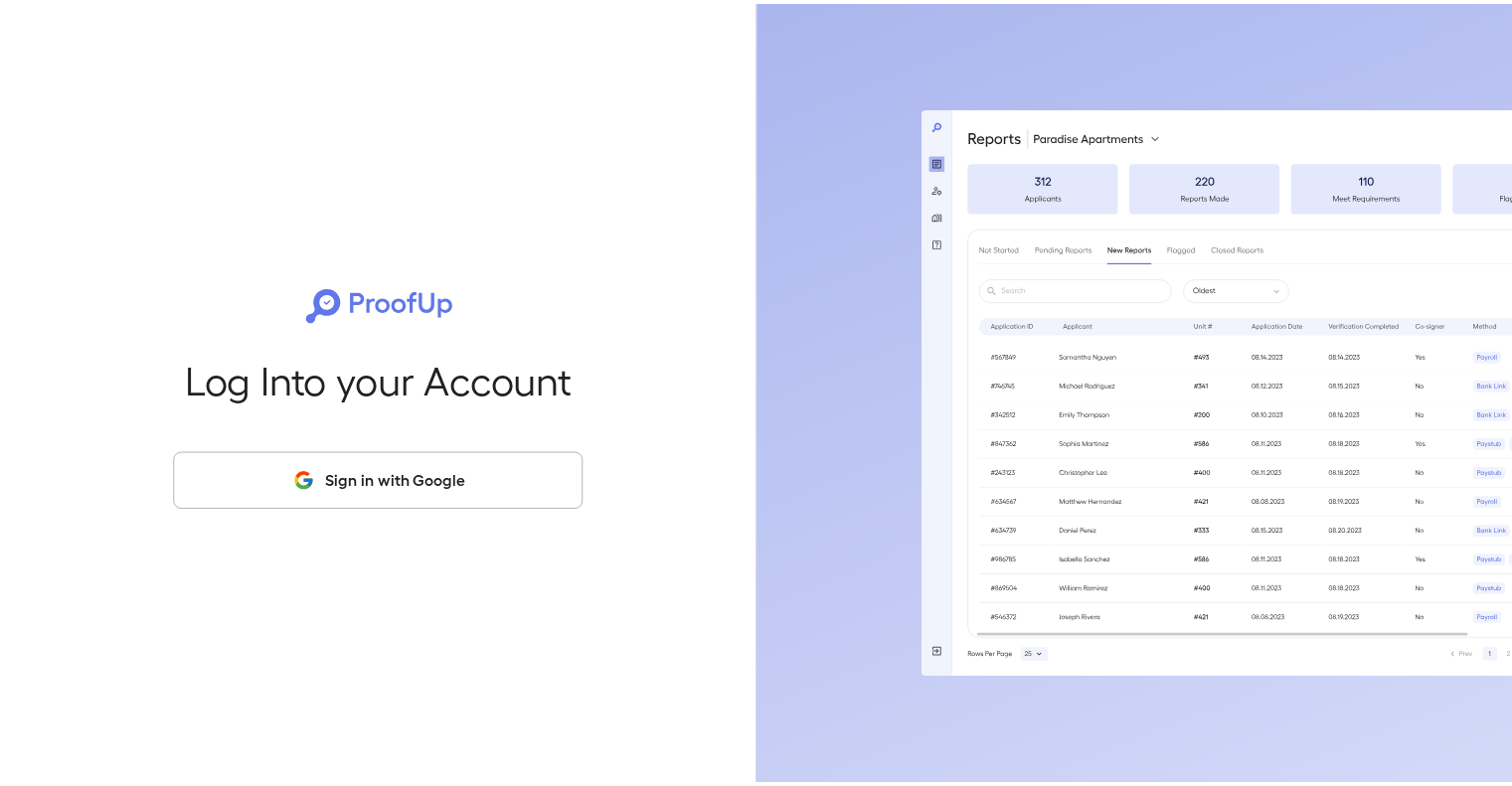 scroll, scrollTop: 0, scrollLeft: 0, axis: both 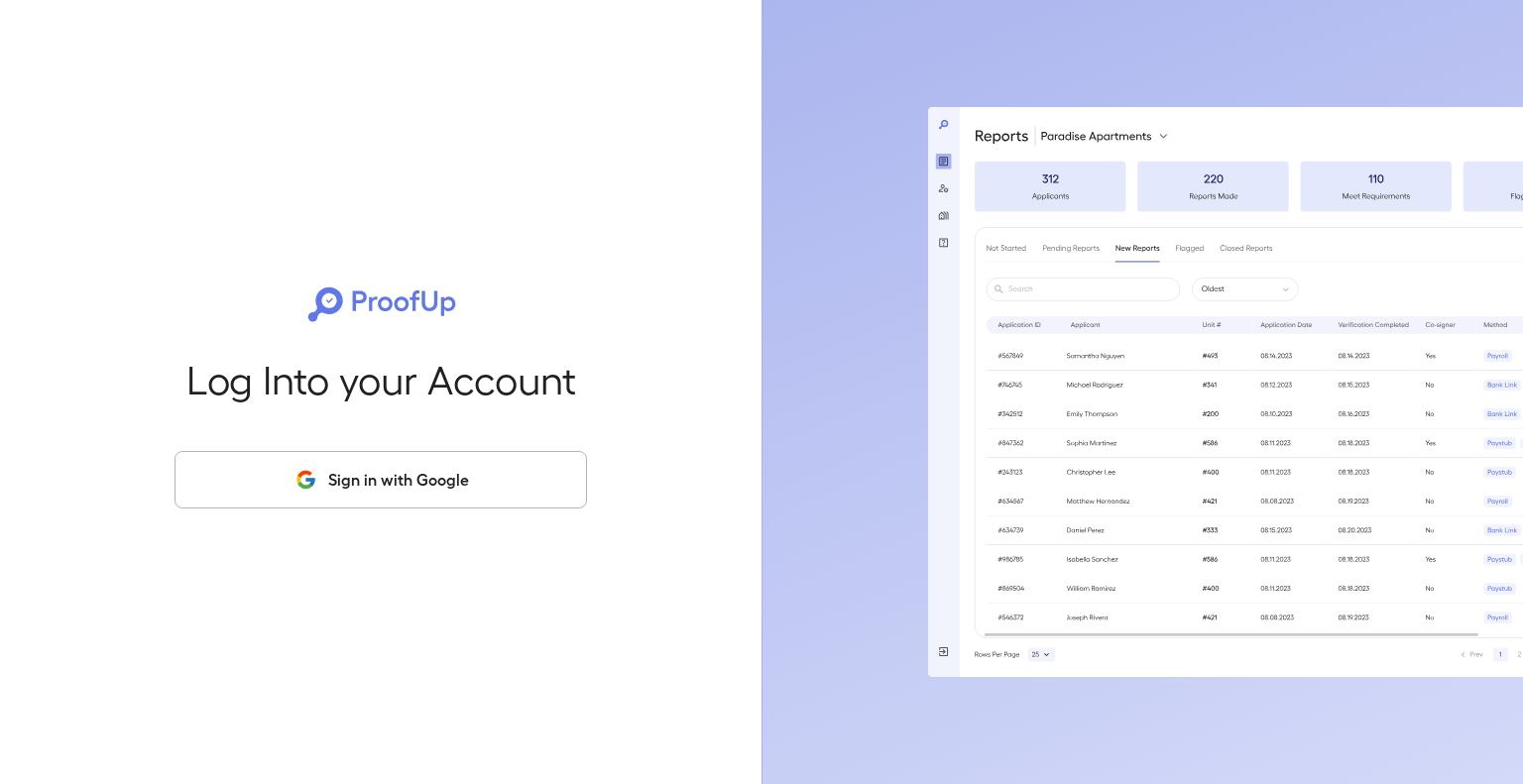 click on "Sign in with Google" at bounding box center [381, 480] 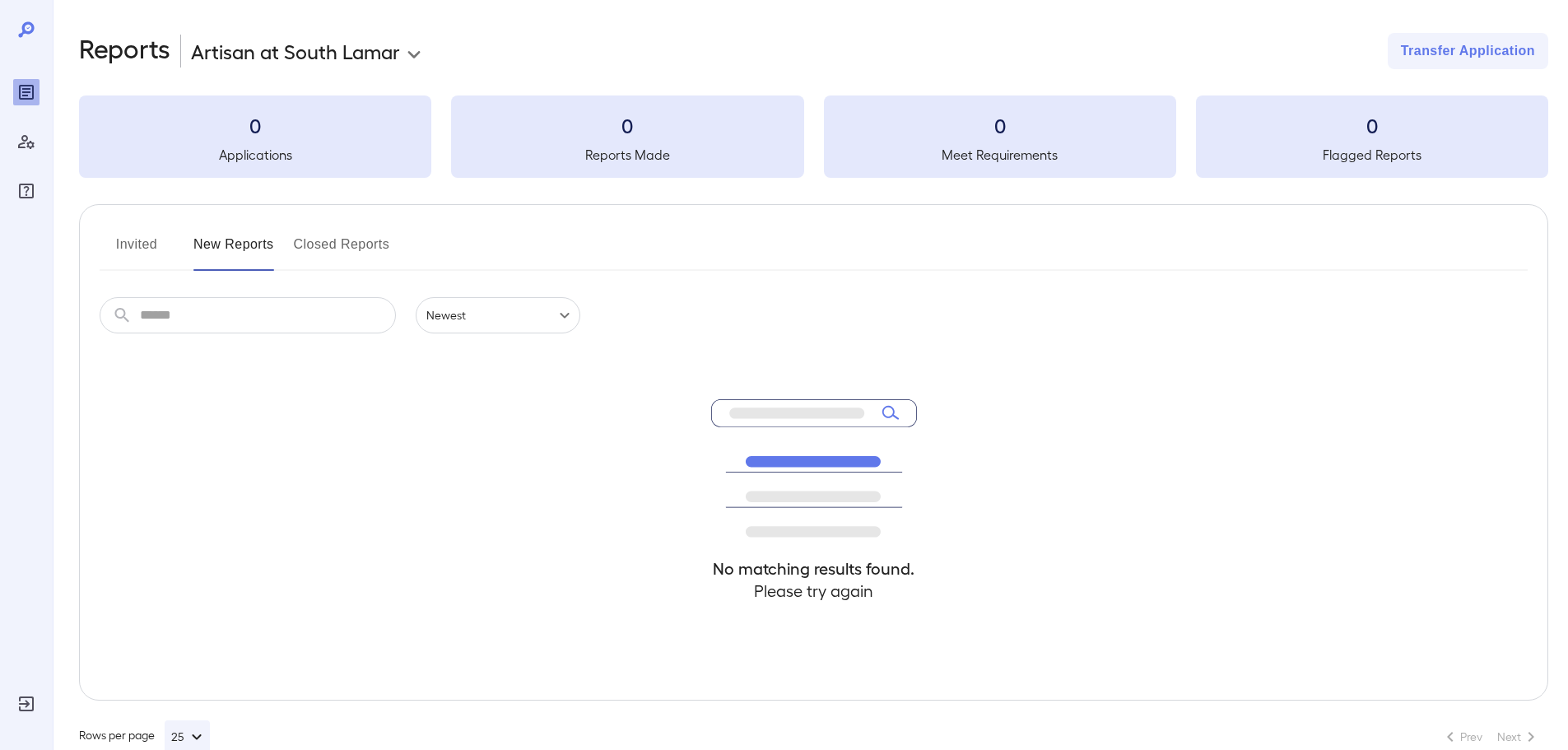 scroll, scrollTop: 0, scrollLeft: 0, axis: both 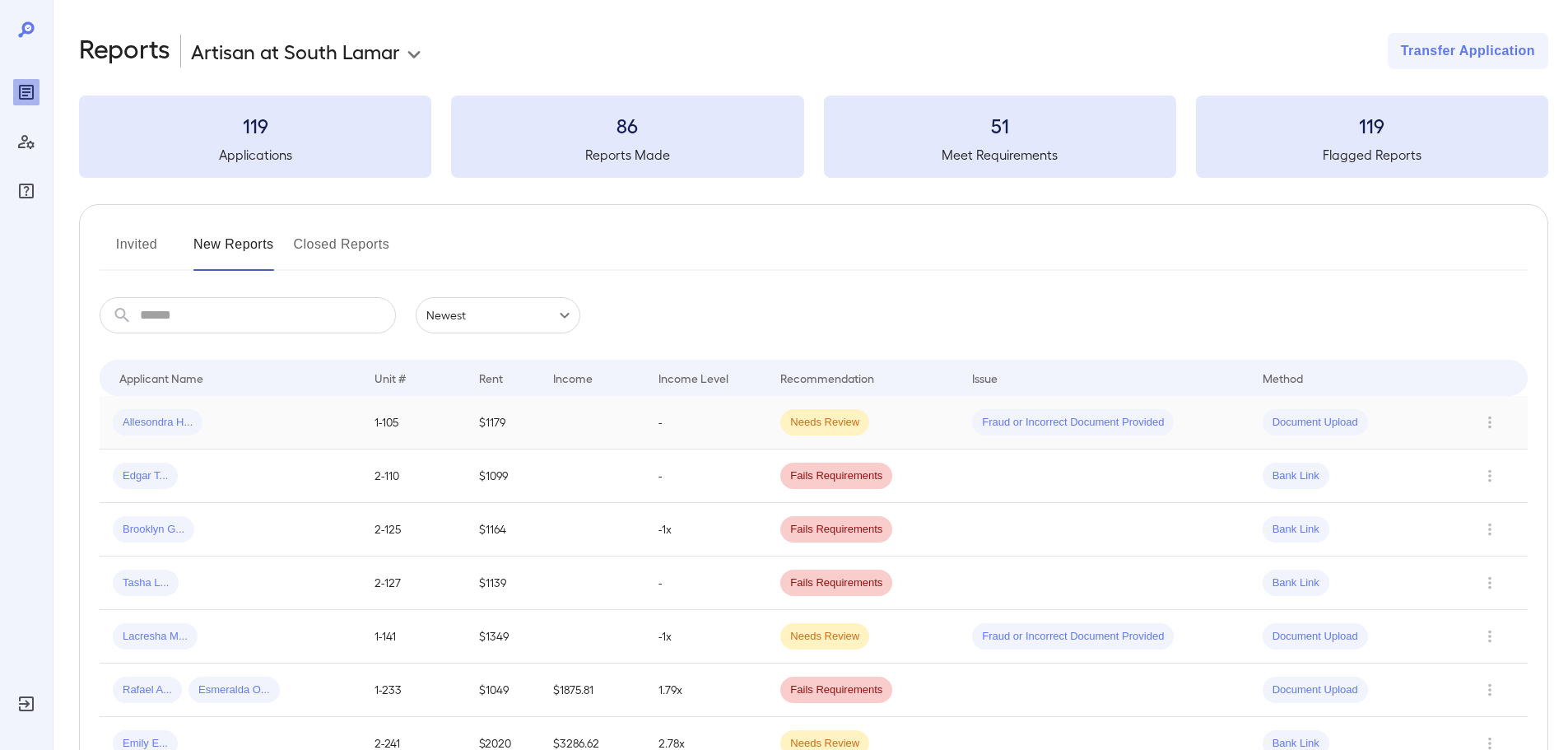 click on "Allesondra H..." at bounding box center [157, 422] 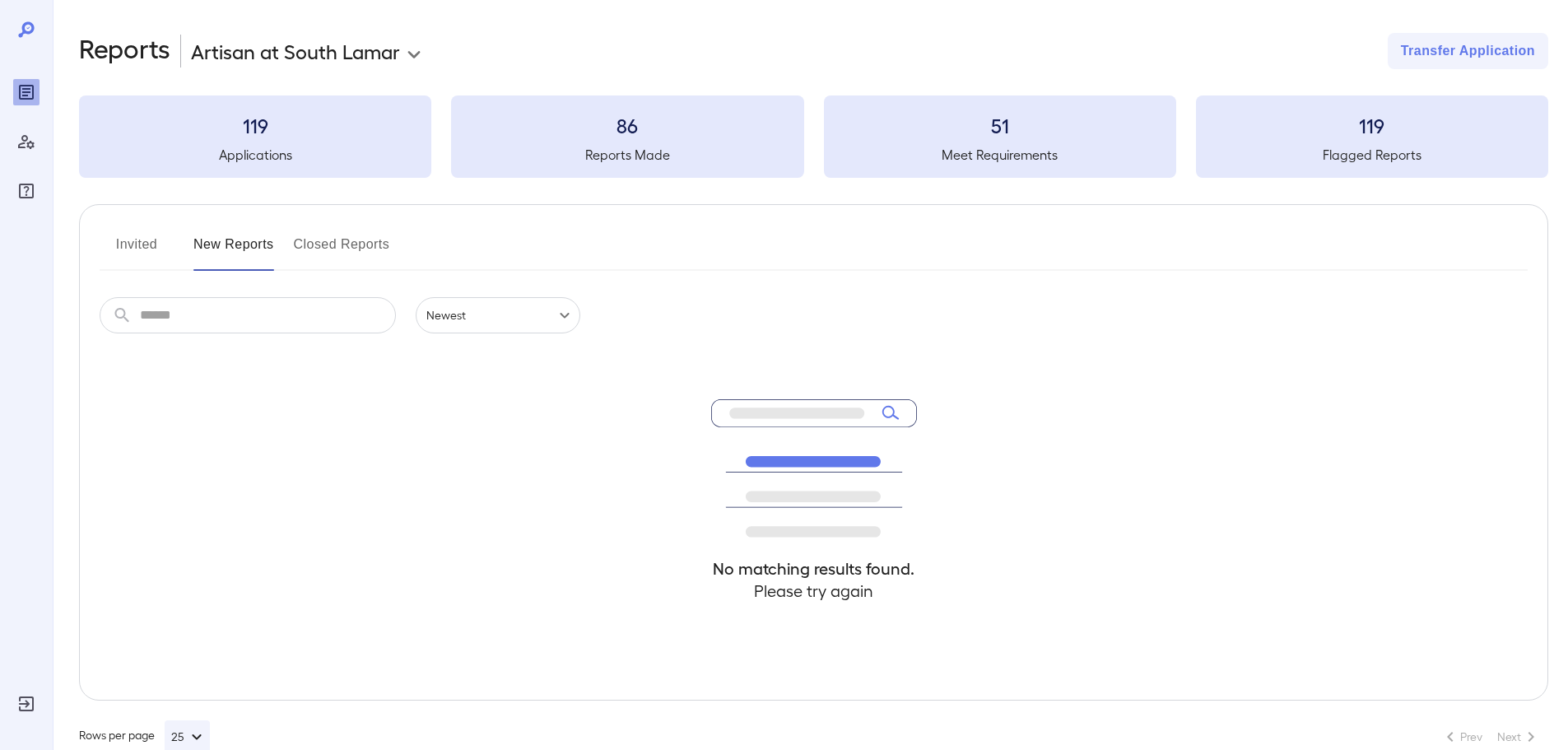 scroll, scrollTop: 0, scrollLeft: 0, axis: both 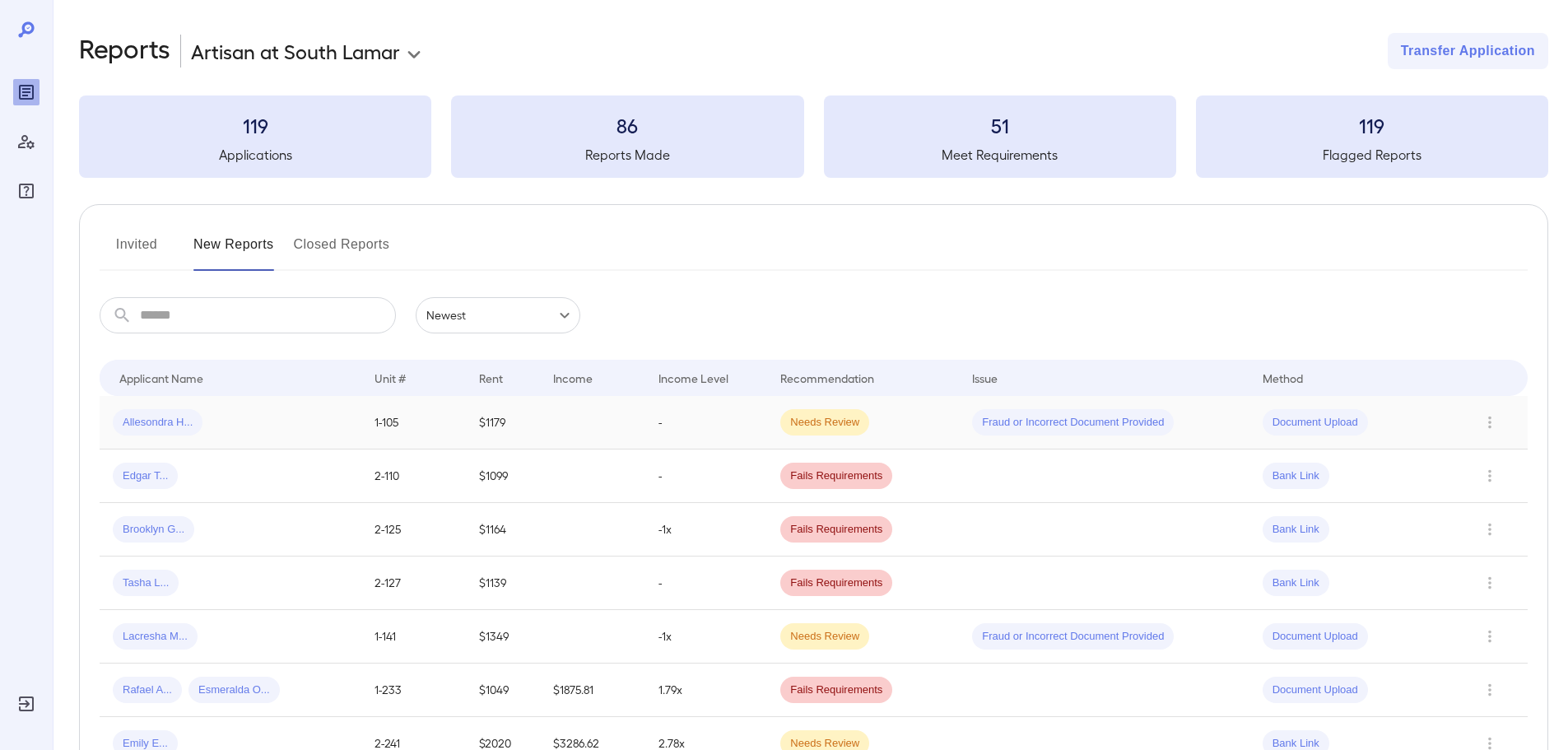 click on "Allesondra H..." at bounding box center (157, 422) 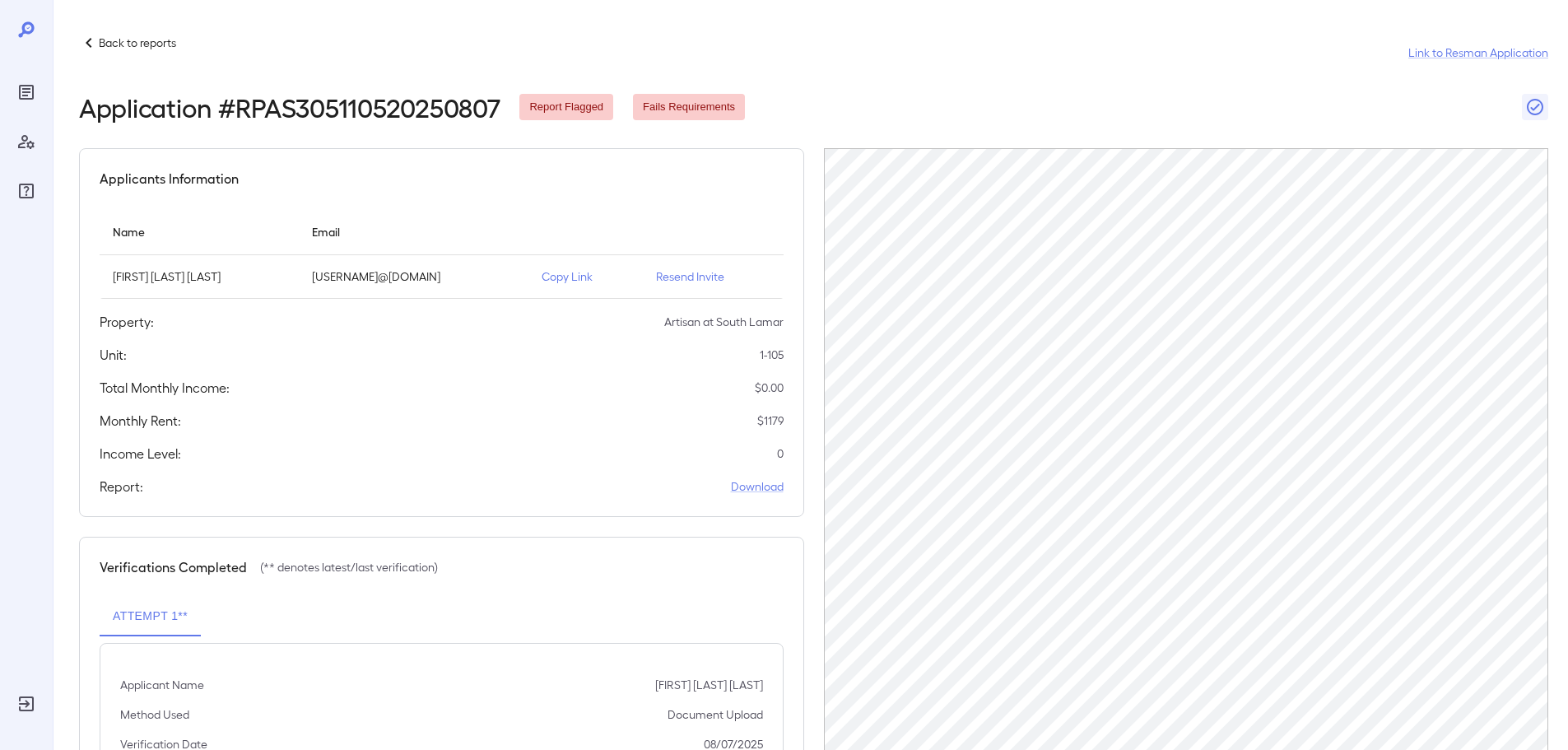 scroll, scrollTop: 0, scrollLeft: 0, axis: both 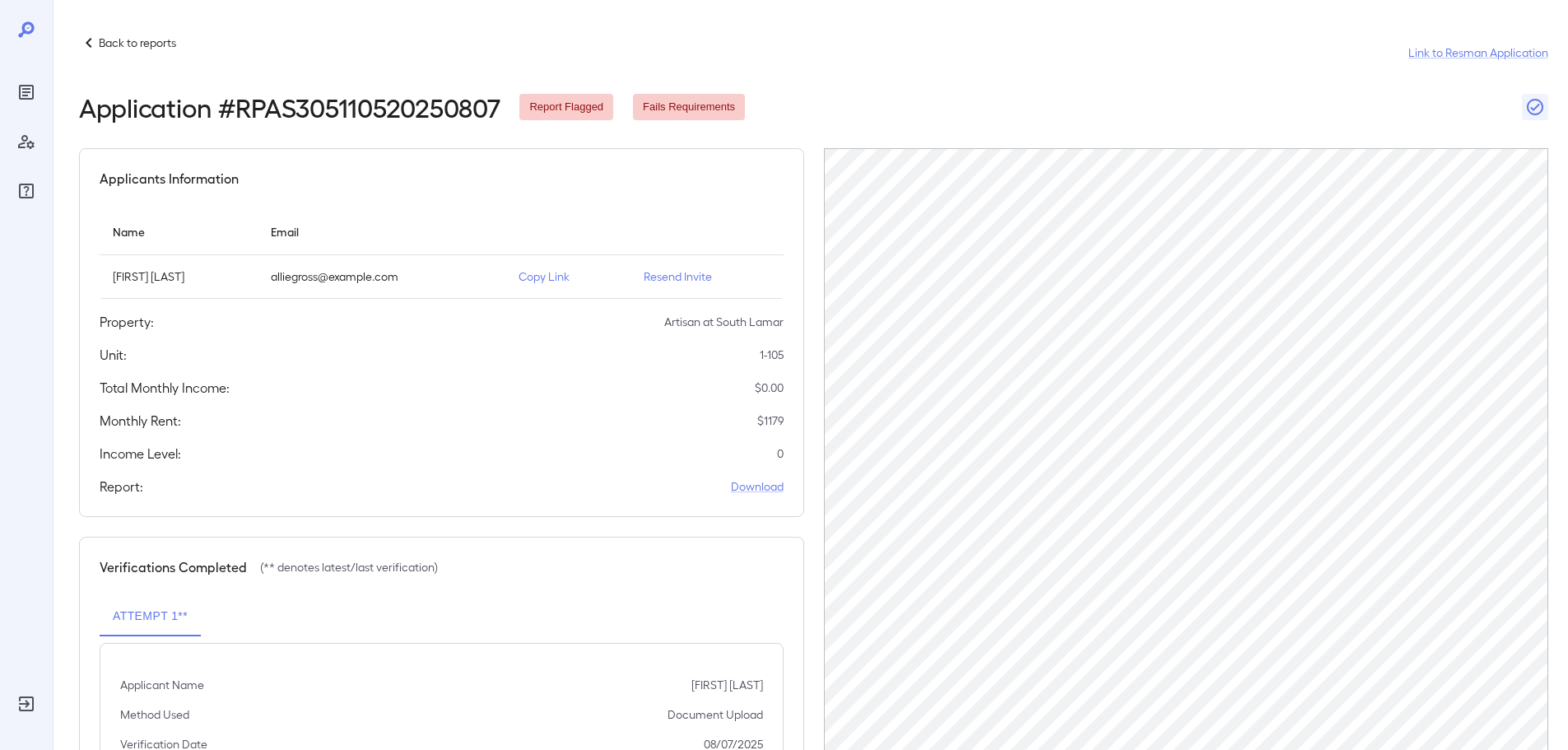 click on "Copy Link" at bounding box center [568, 277] 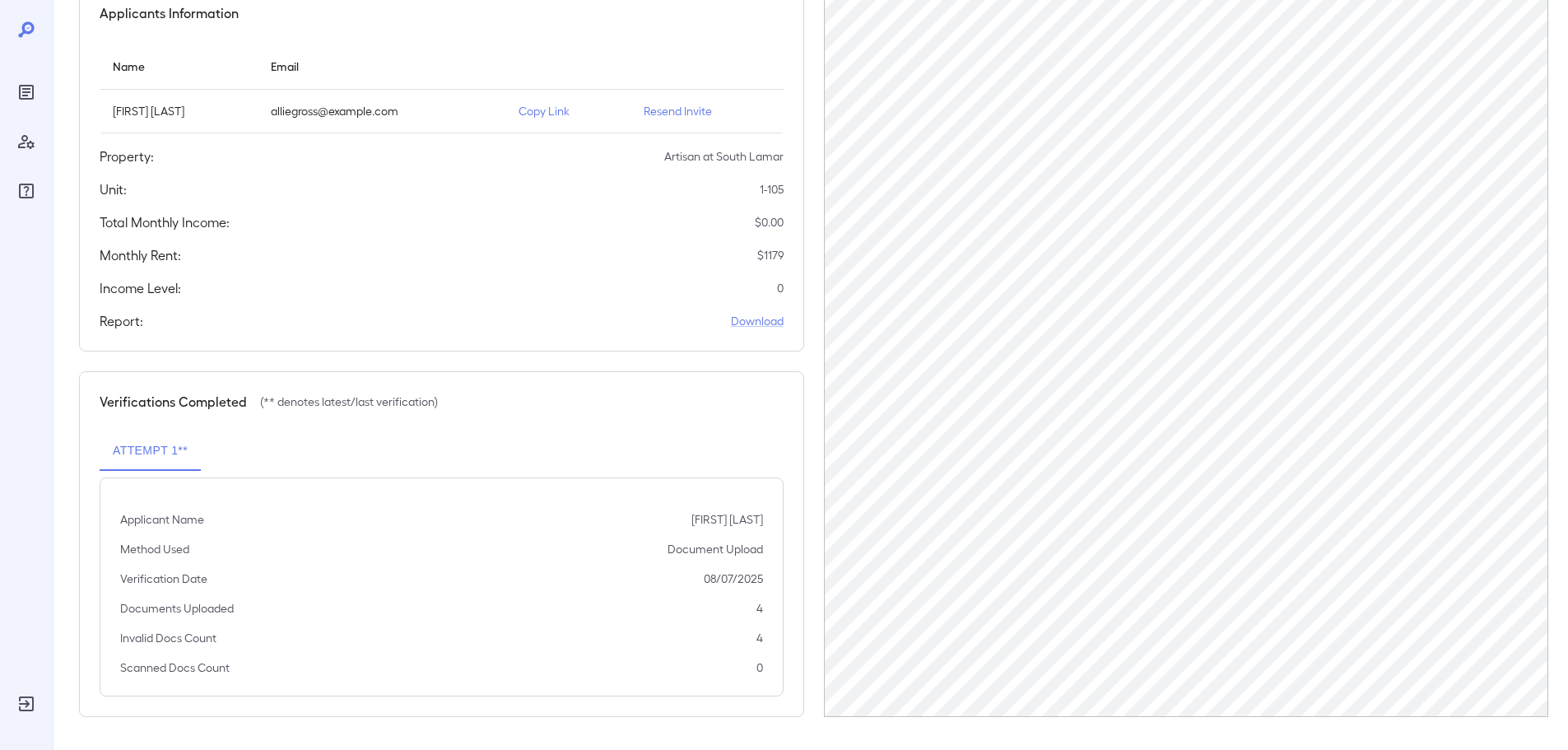 scroll, scrollTop: 0, scrollLeft: 0, axis: both 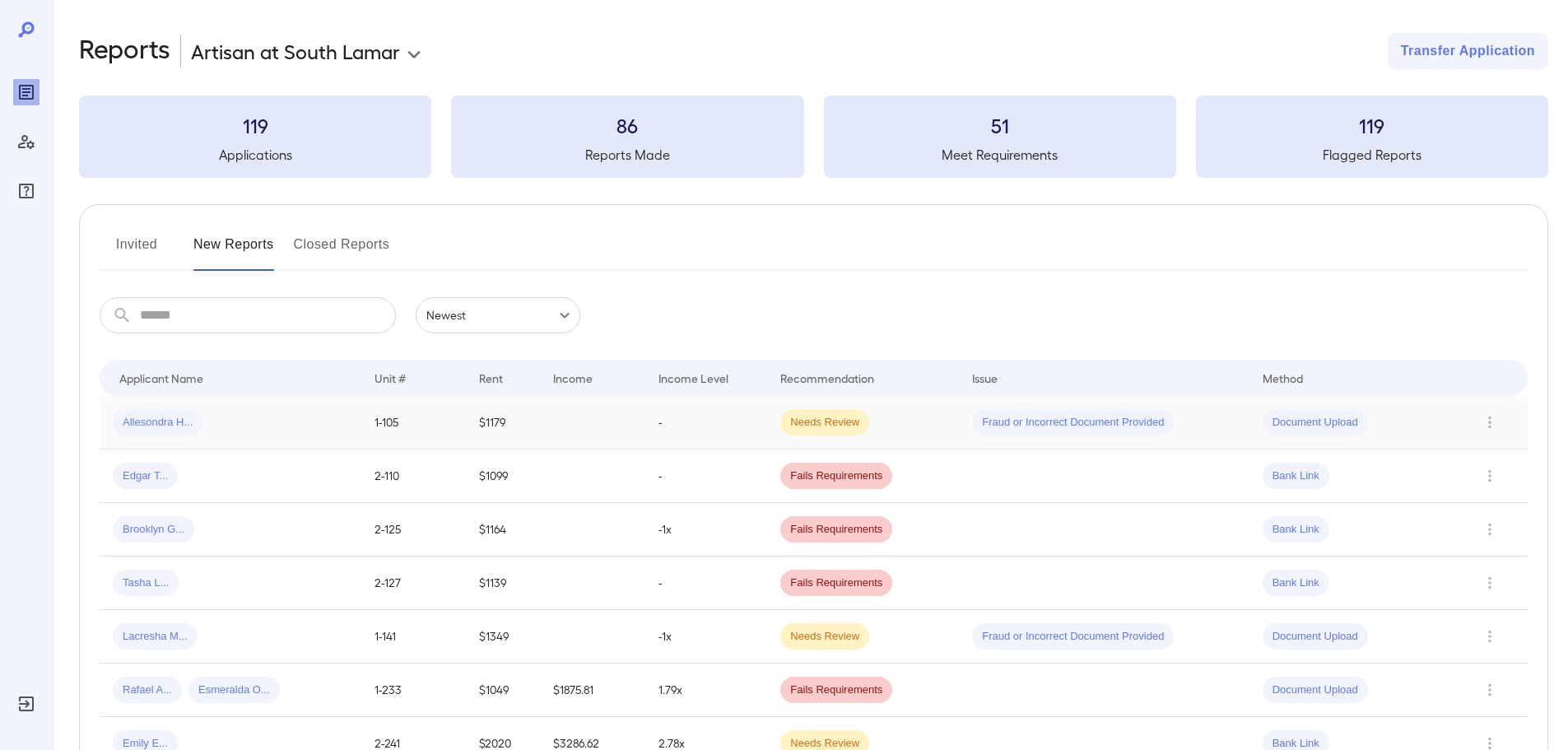 click on "Allesondra H..." at bounding box center (230, 422) 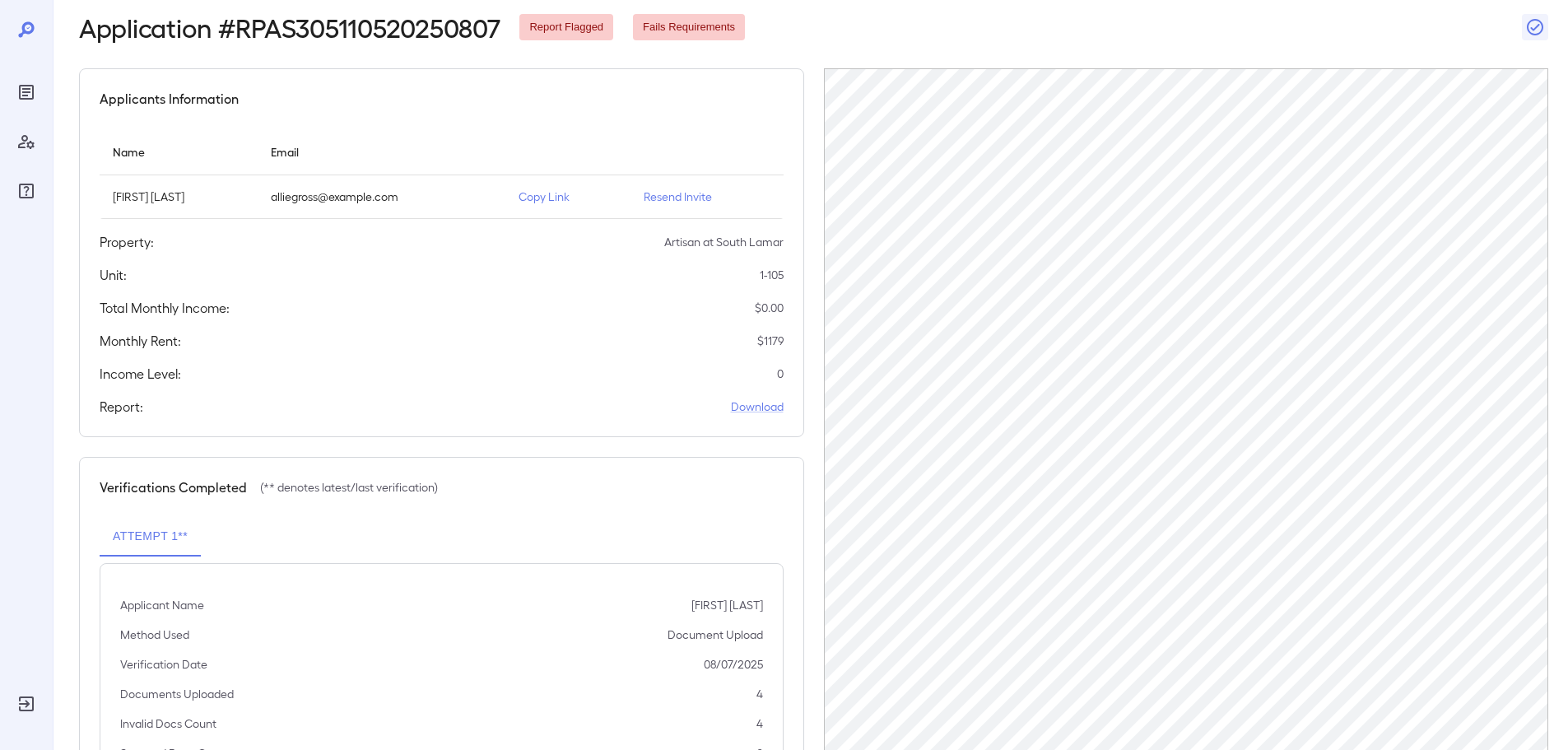 scroll, scrollTop: 0, scrollLeft: 0, axis: both 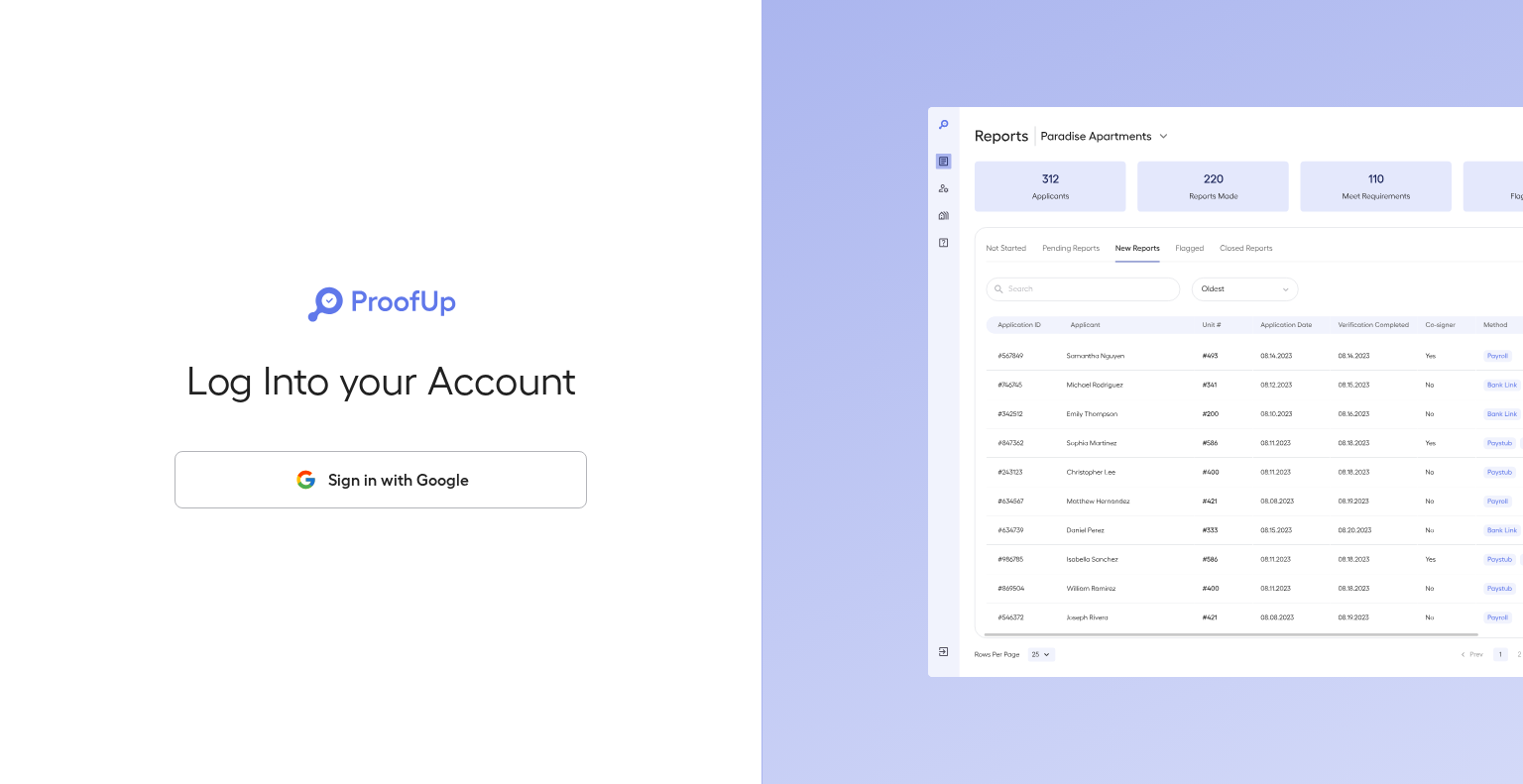click on "Sign in with Google" at bounding box center [381, 480] 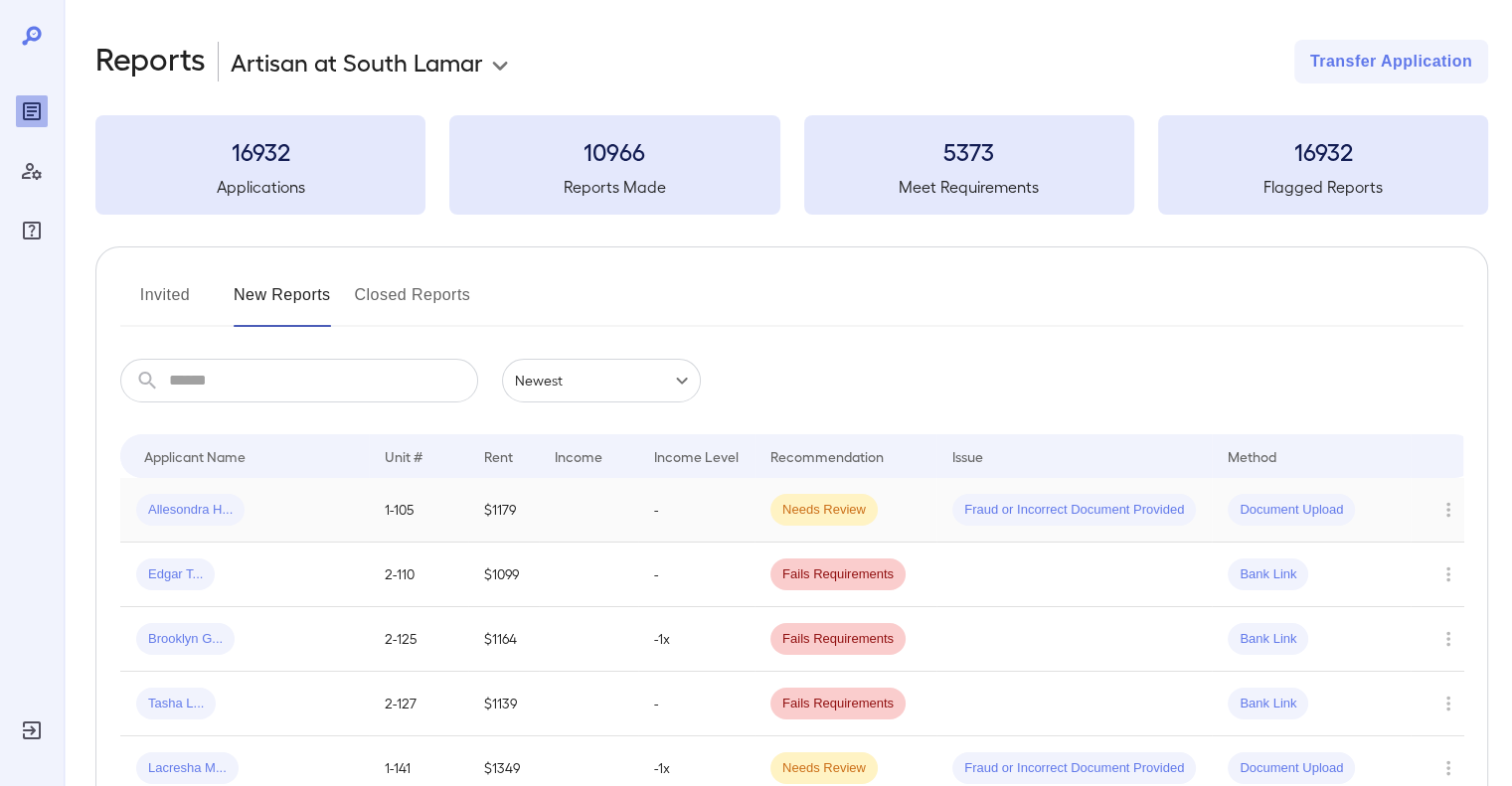 click on "Allesondra H..." at bounding box center (245, 510) 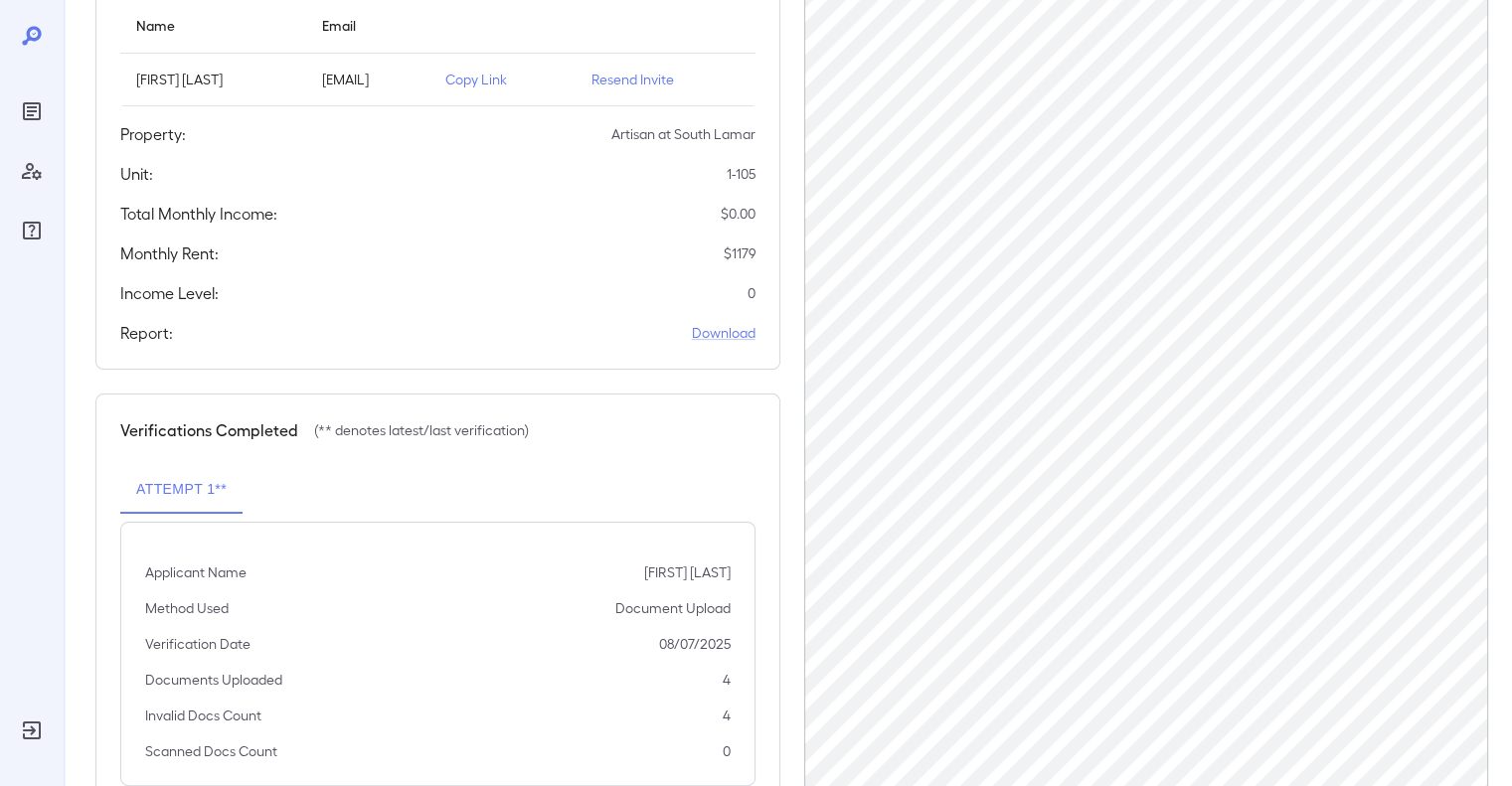 scroll, scrollTop: 317, scrollLeft: 0, axis: vertical 